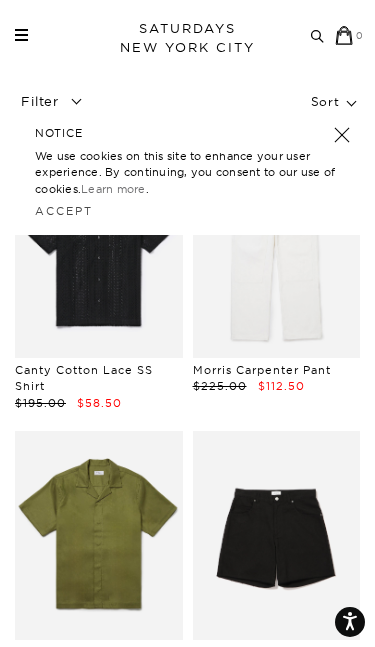 scroll, scrollTop: 155, scrollLeft: 0, axis: vertical 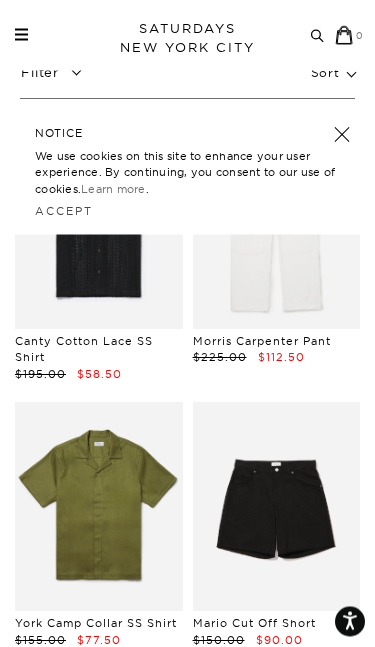 click at bounding box center (342, 135) 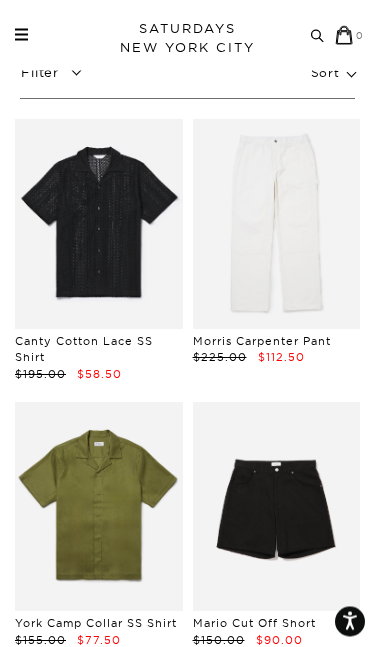 scroll, scrollTop: 156, scrollLeft: 0, axis: vertical 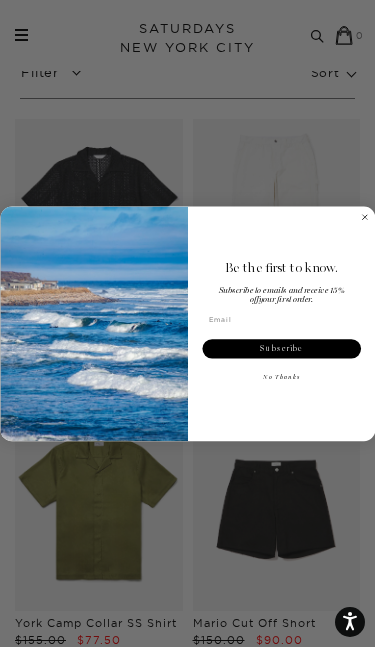 click 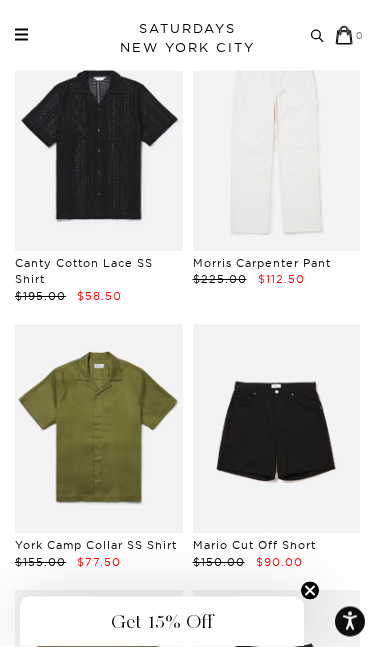 scroll, scrollTop: 234, scrollLeft: 0, axis: vertical 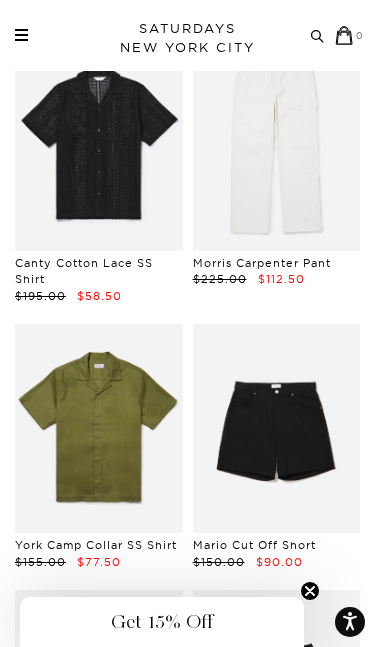 click at bounding box center [99, 428] 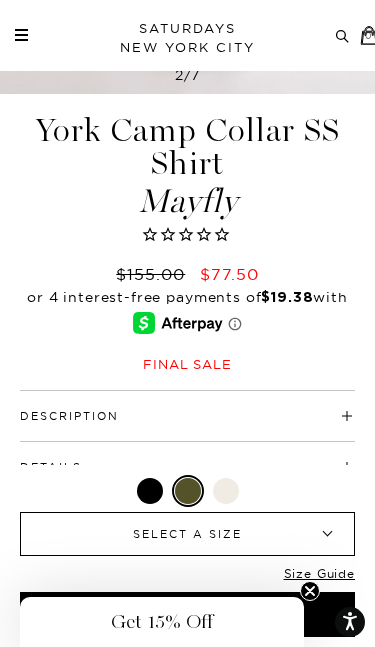 scroll, scrollTop: 515, scrollLeft: 0, axis: vertical 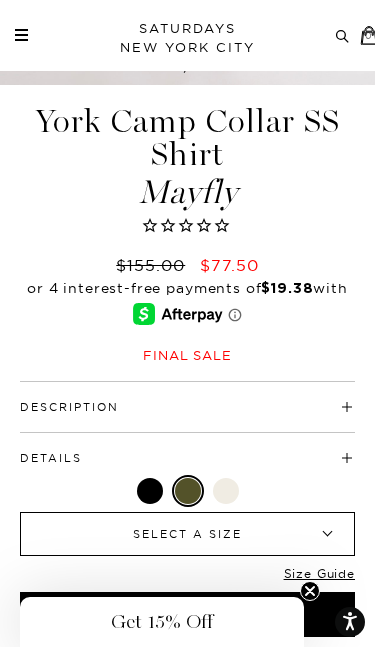 click at bounding box center [226, 491] 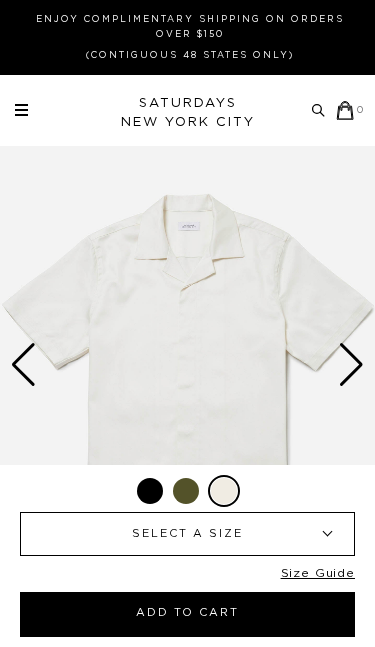 scroll, scrollTop: 0, scrollLeft: 0, axis: both 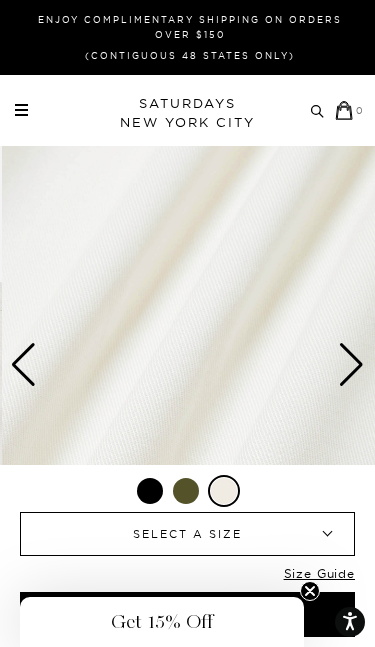 click at bounding box center [186, 491] 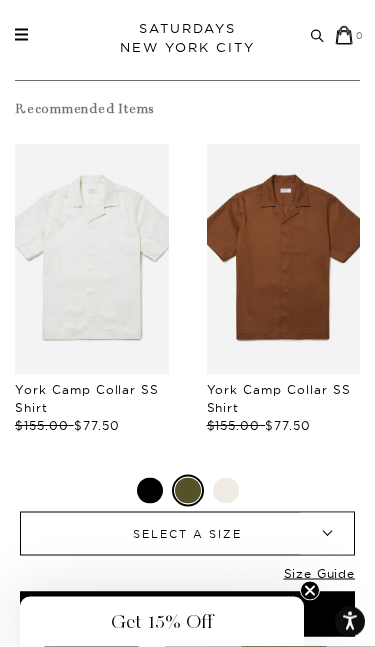 scroll, scrollTop: 1072, scrollLeft: 0, axis: vertical 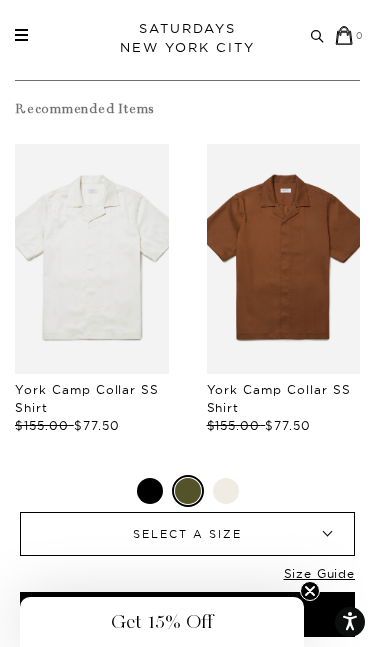 click at bounding box center (284, 259) 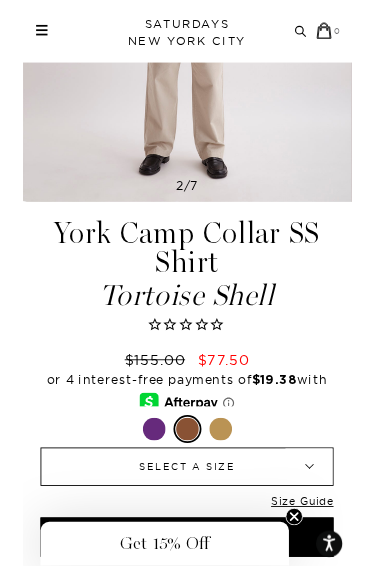scroll, scrollTop: 368, scrollLeft: 0, axis: vertical 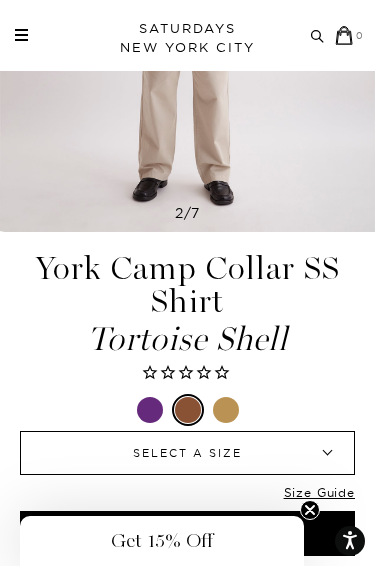 click at bounding box center [226, 410] 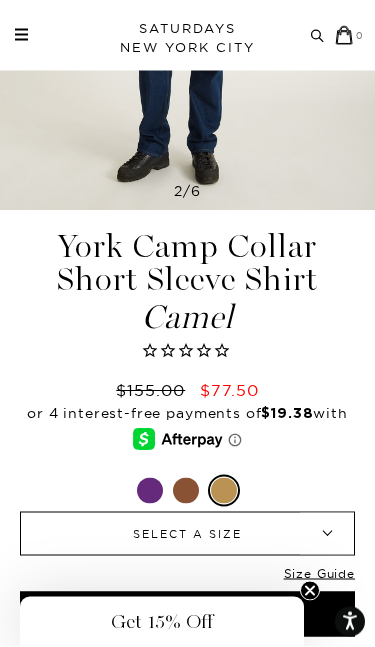 scroll, scrollTop: 401, scrollLeft: 0, axis: vertical 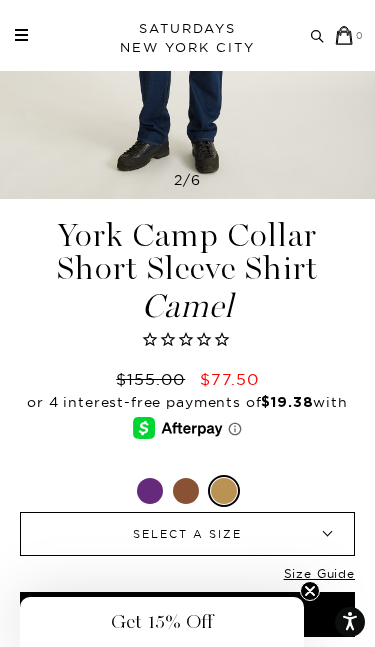 click at bounding box center (186, 491) 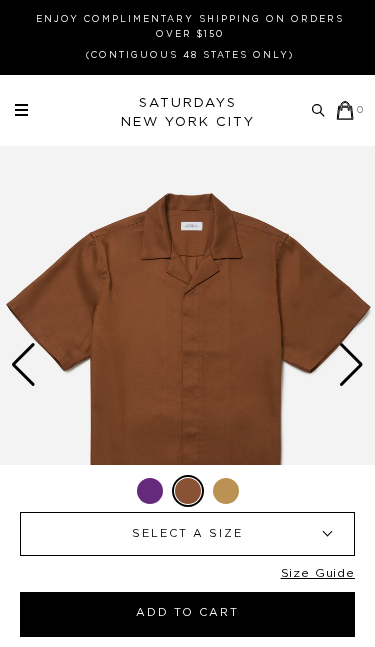 scroll, scrollTop: 0, scrollLeft: 0, axis: both 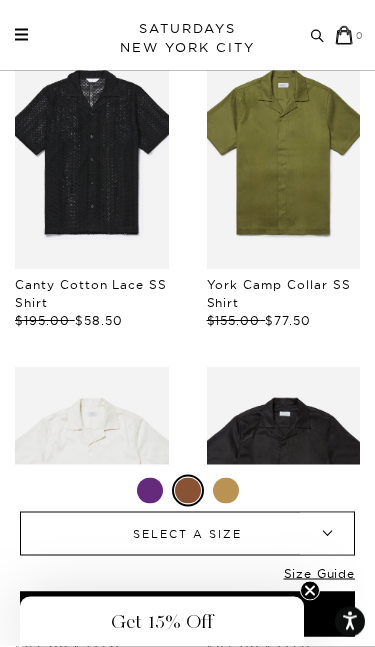 click on "▾" at bounding box center (327, 534) 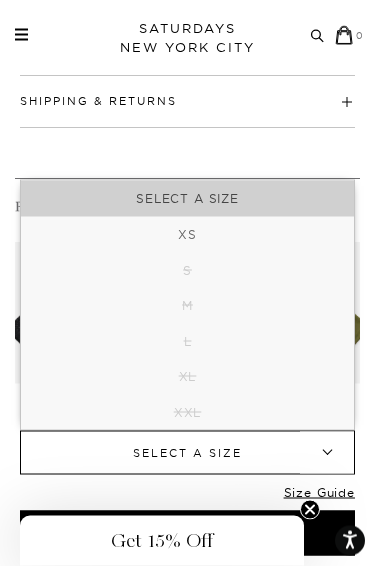 click on "1  /  7" at bounding box center (187, 112) 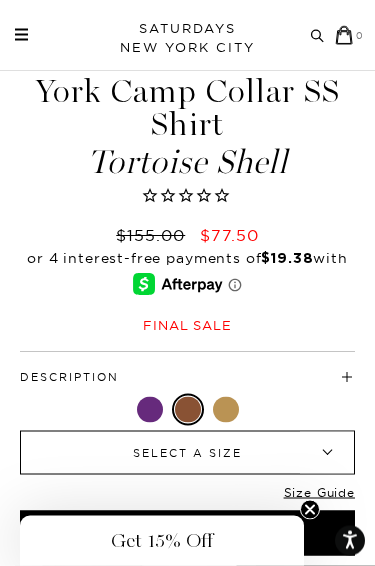 scroll, scrollTop: 338, scrollLeft: 0, axis: vertical 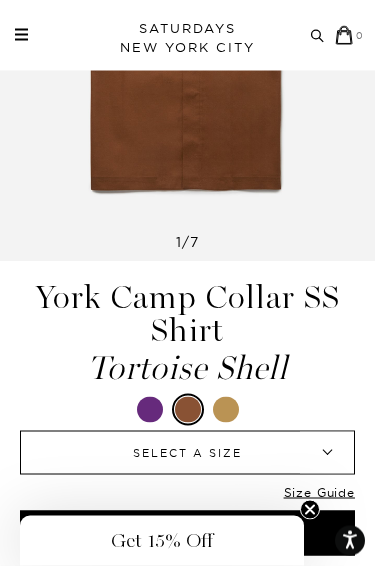click at bounding box center (226, 410) 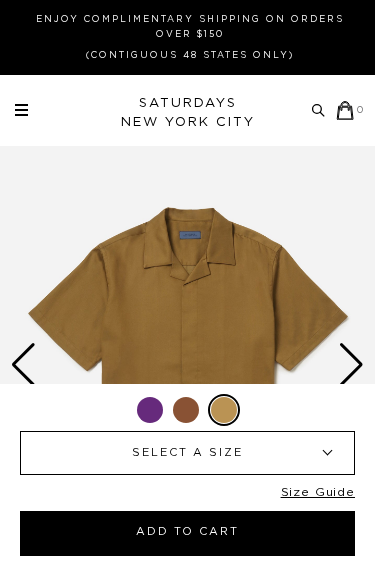 scroll, scrollTop: 0, scrollLeft: 0, axis: both 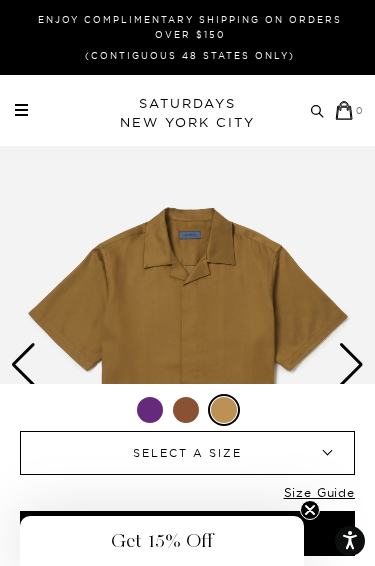 click on "SELECT A SIZE ▾" at bounding box center (187, 453) 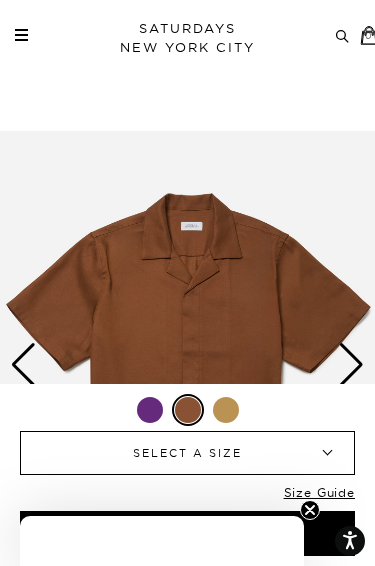 scroll, scrollTop: 41, scrollLeft: 0, axis: vertical 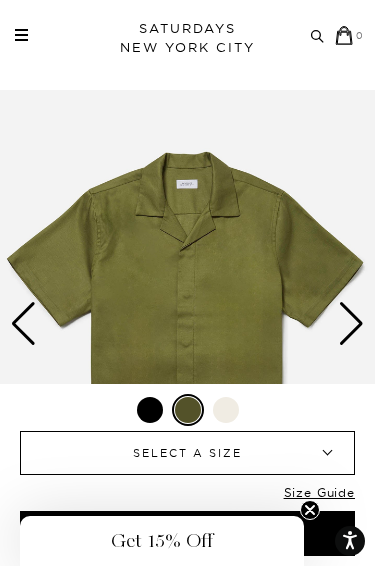 click on "SELECT A SIZE ▾" at bounding box center [187, 453] 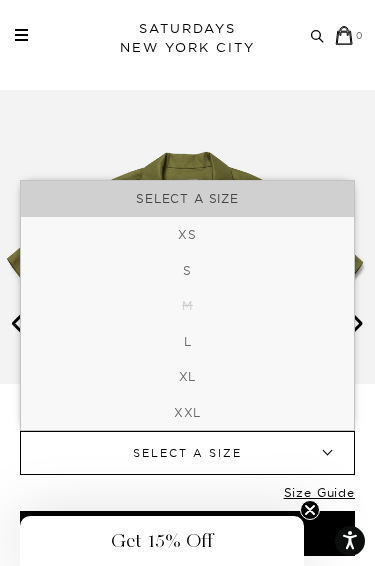 click on "L" at bounding box center [187, 342] 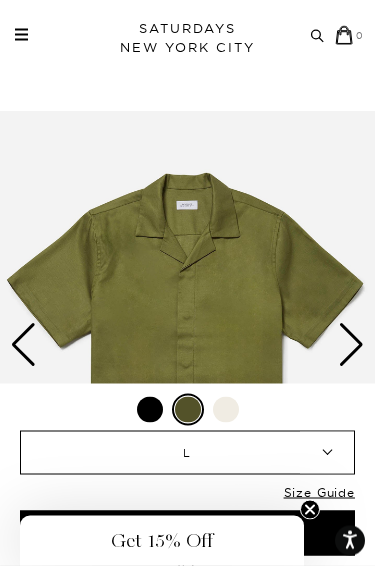 scroll, scrollTop: 0, scrollLeft: 0, axis: both 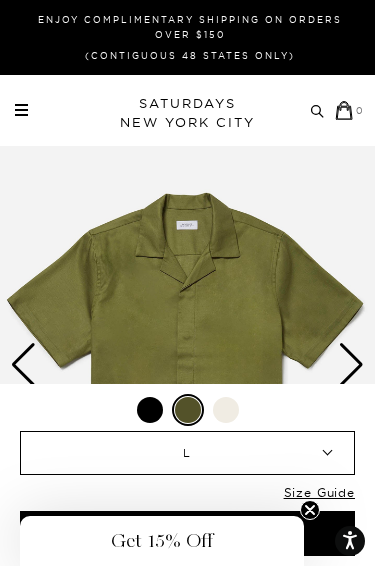 click 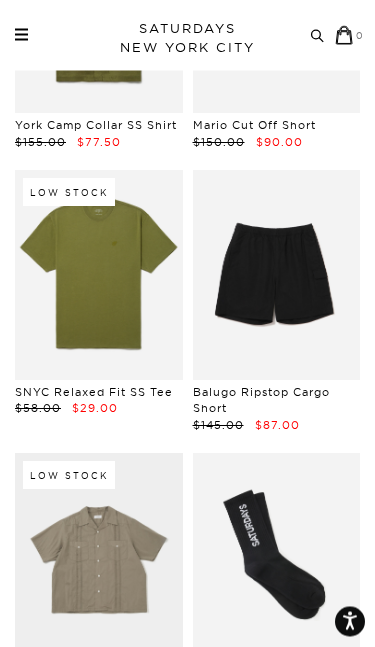 scroll, scrollTop: 654, scrollLeft: 0, axis: vertical 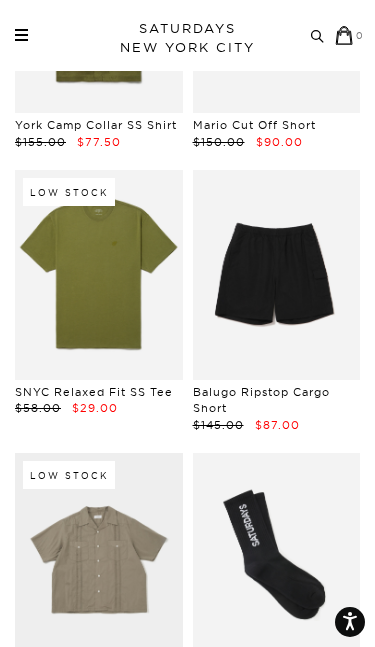 click at bounding box center (99, 274) 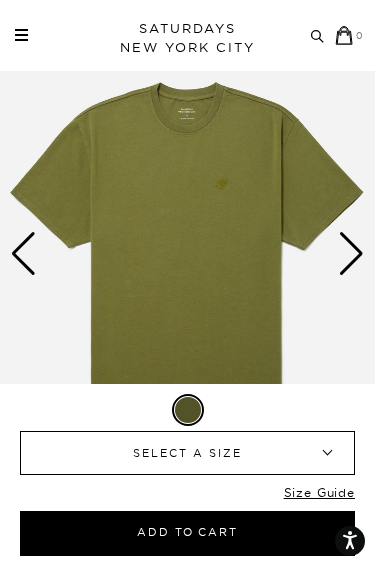 scroll, scrollTop: 0, scrollLeft: 0, axis: both 